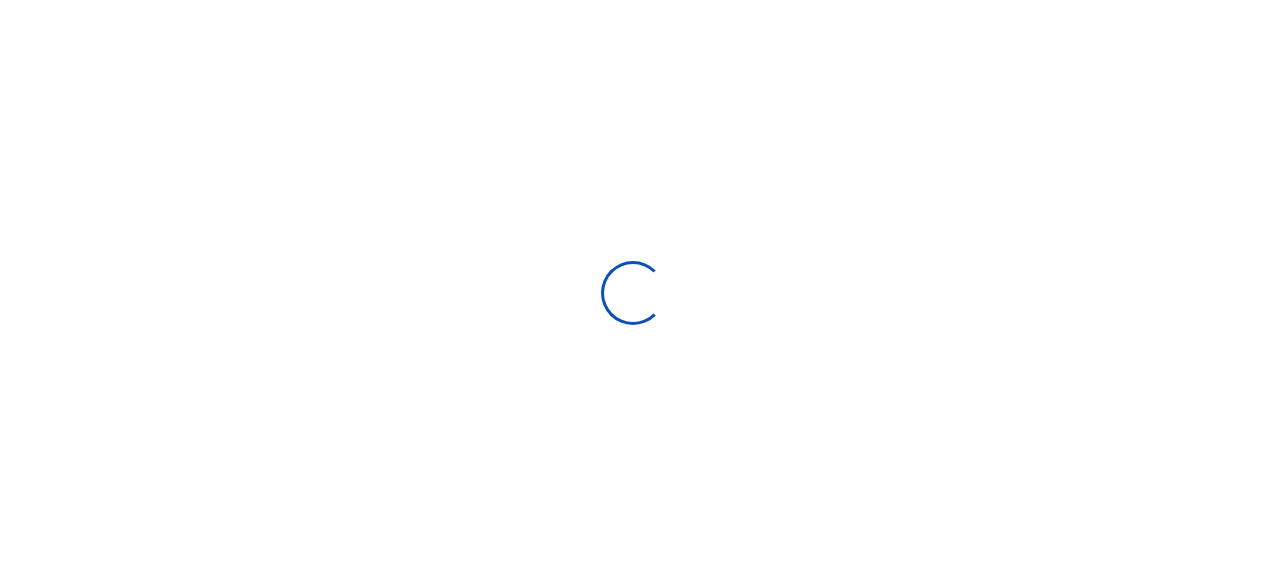 scroll, scrollTop: 0, scrollLeft: 0, axis: both 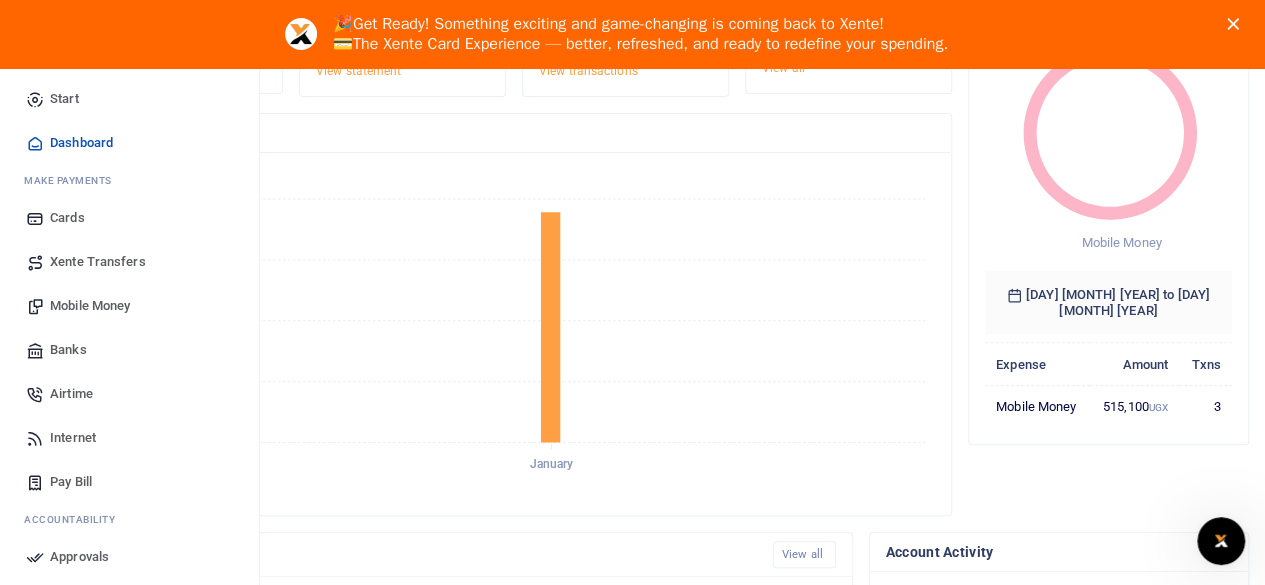 click on "Mobile Money" at bounding box center [90, 306] 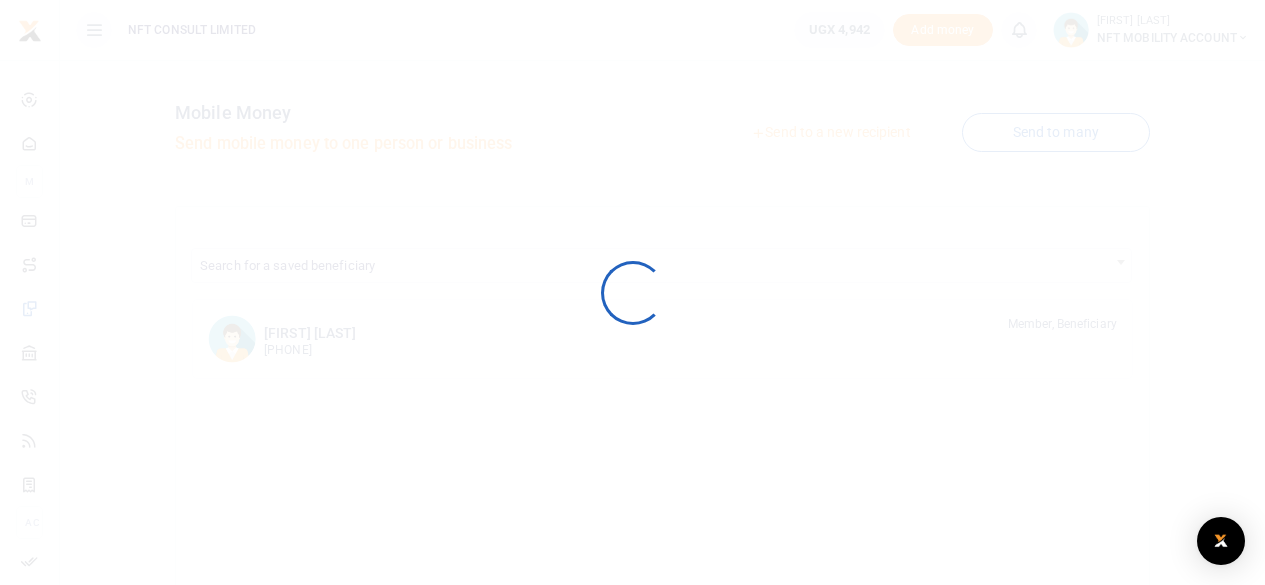 scroll, scrollTop: 0, scrollLeft: 0, axis: both 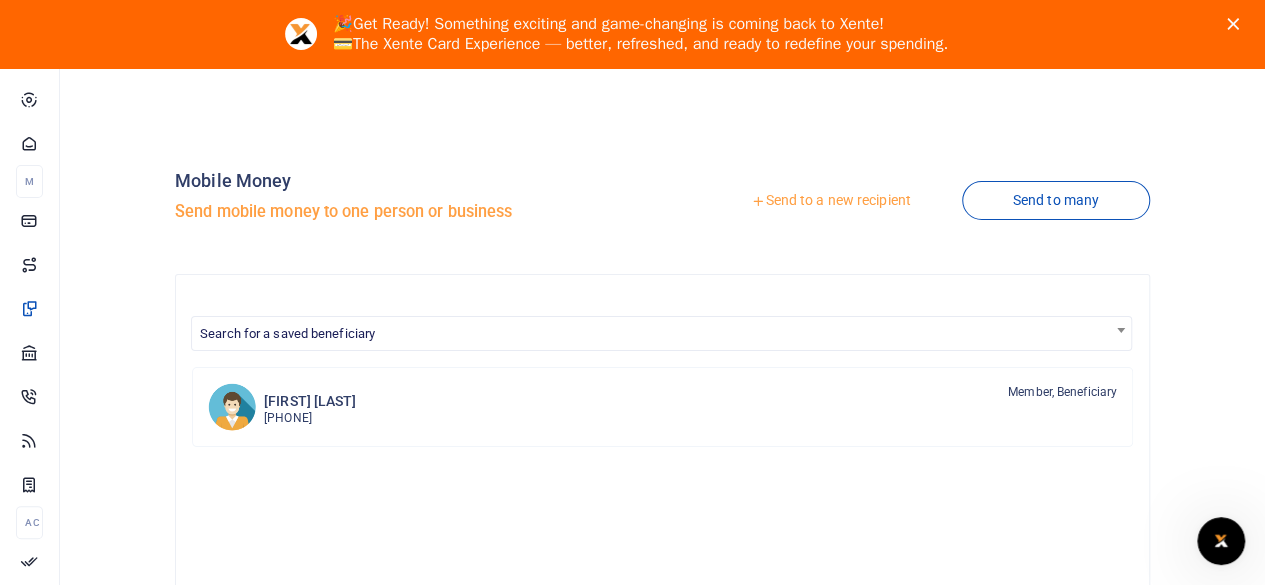 click on "Send to a new recipient" at bounding box center [830, 201] 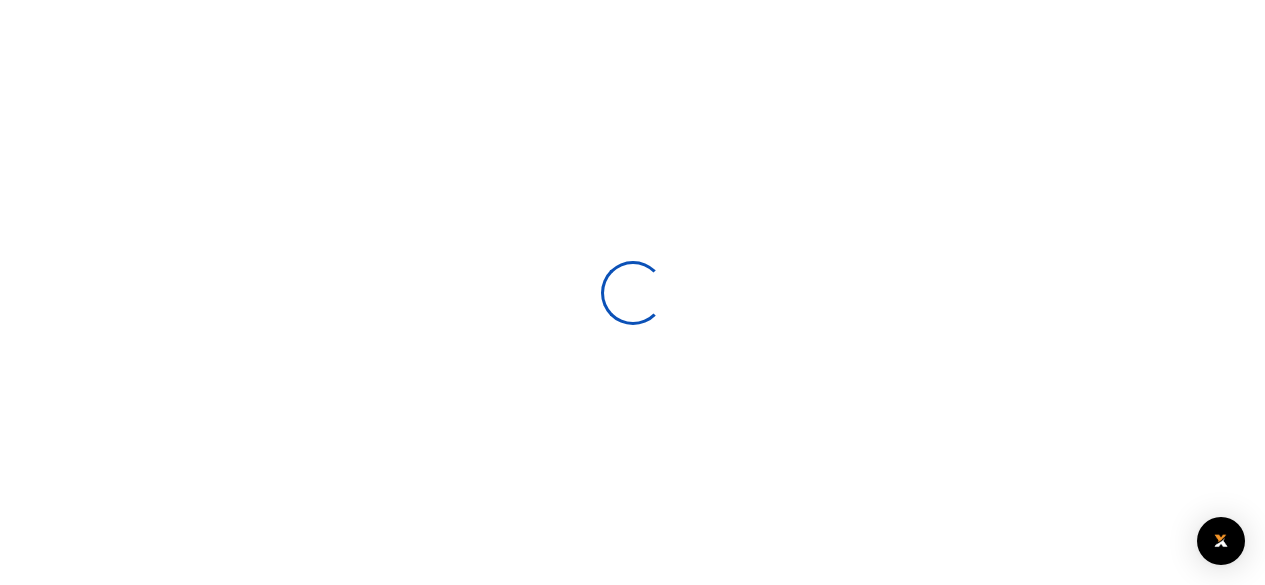 scroll, scrollTop: 0, scrollLeft: 0, axis: both 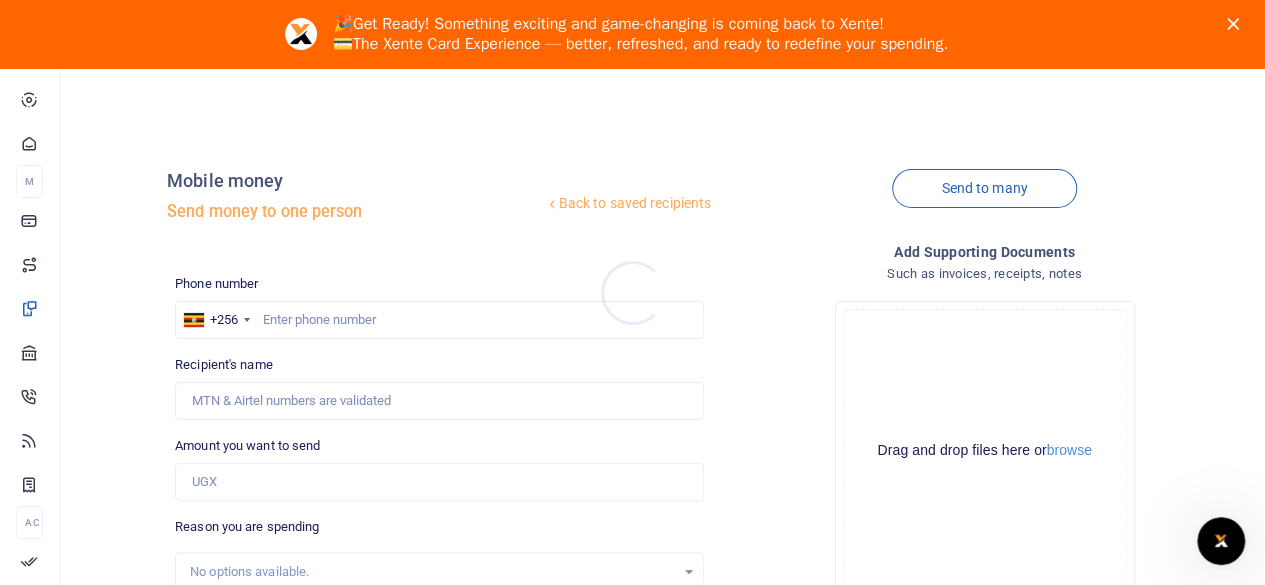 click at bounding box center (632, 292) 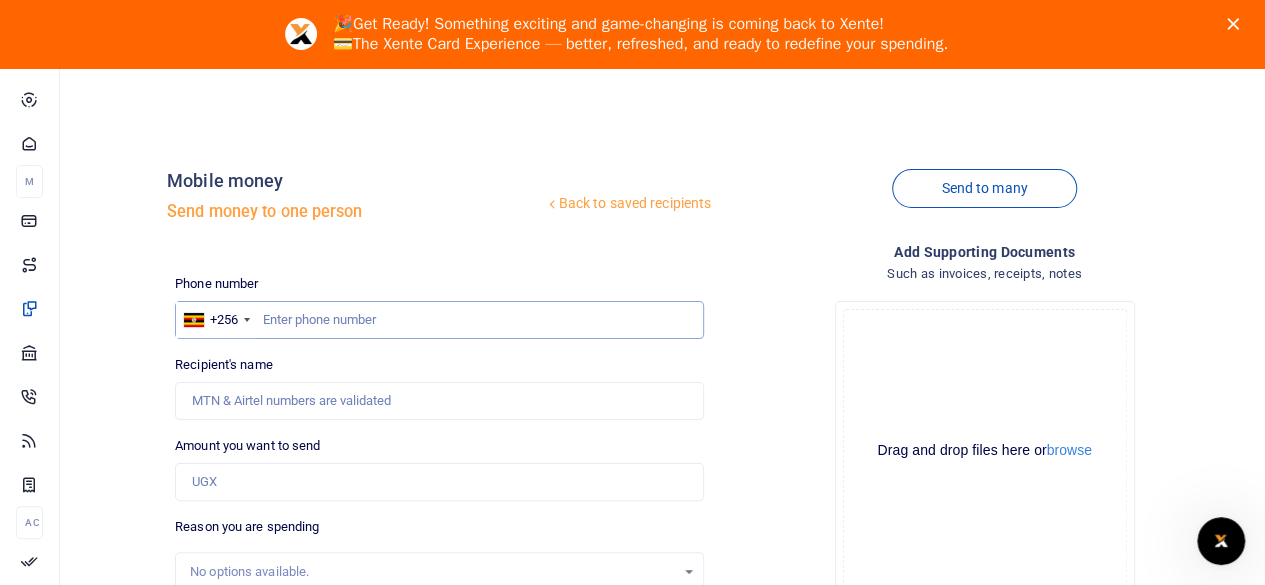 click at bounding box center [439, 320] 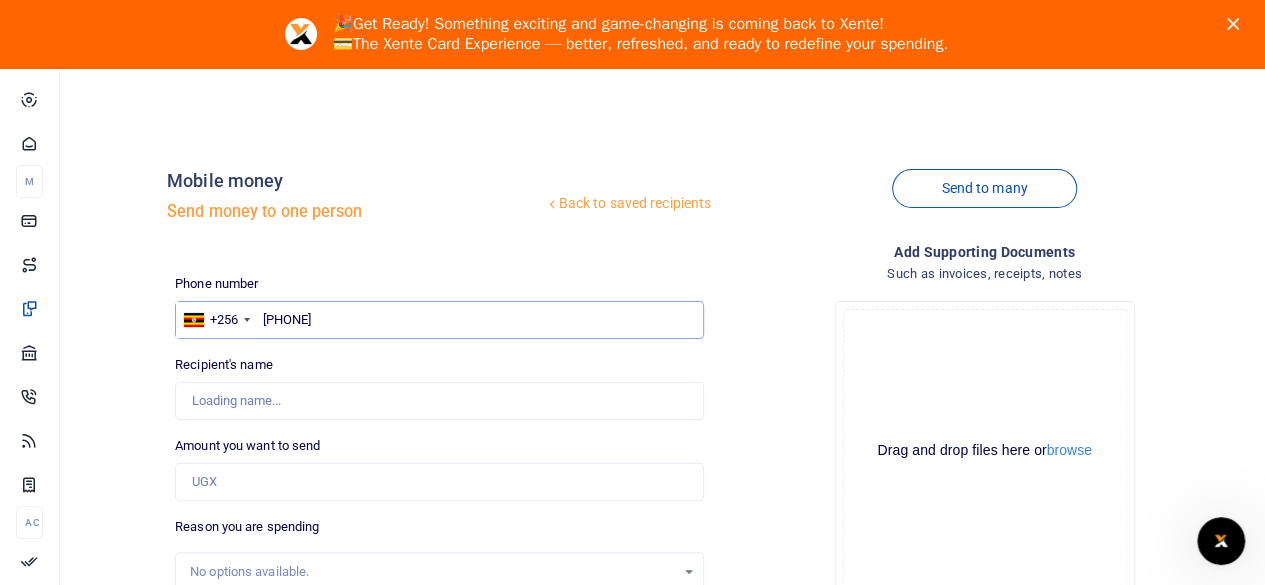 type on "[PHONE]" 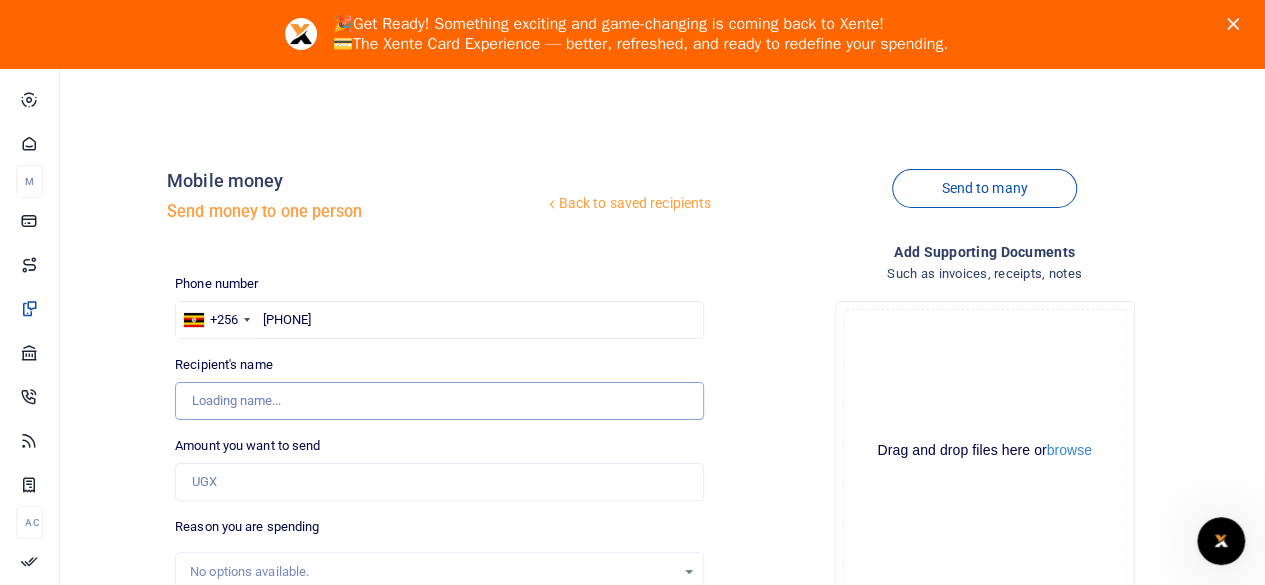 type on "[FIRST] [LAST]" 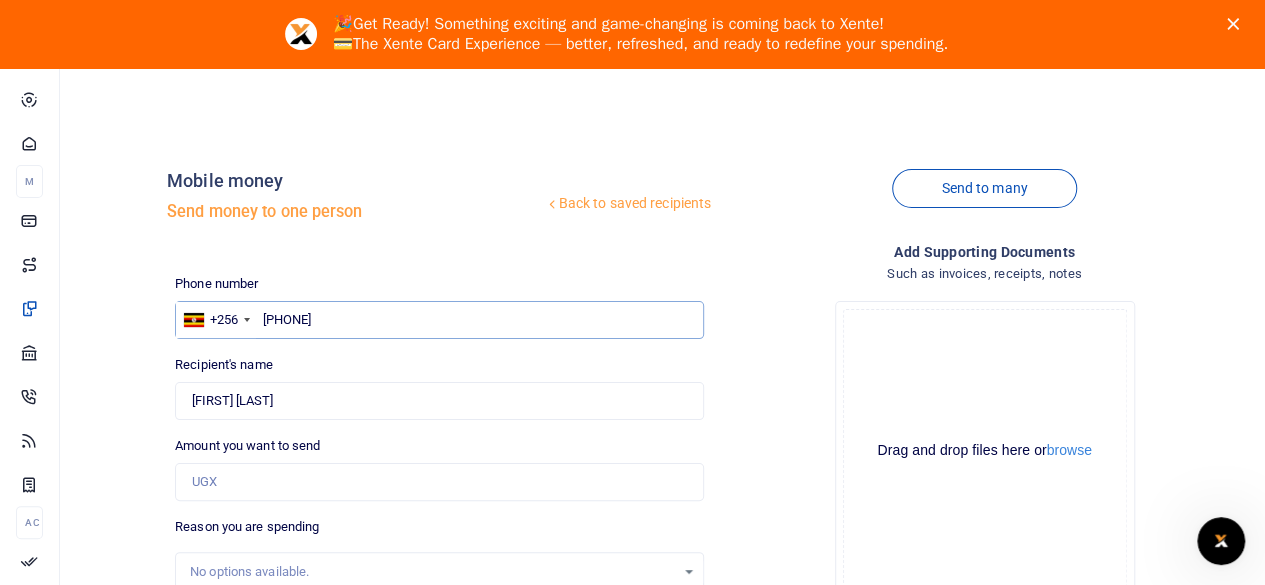 click on "[PHONE]" at bounding box center (439, 320) 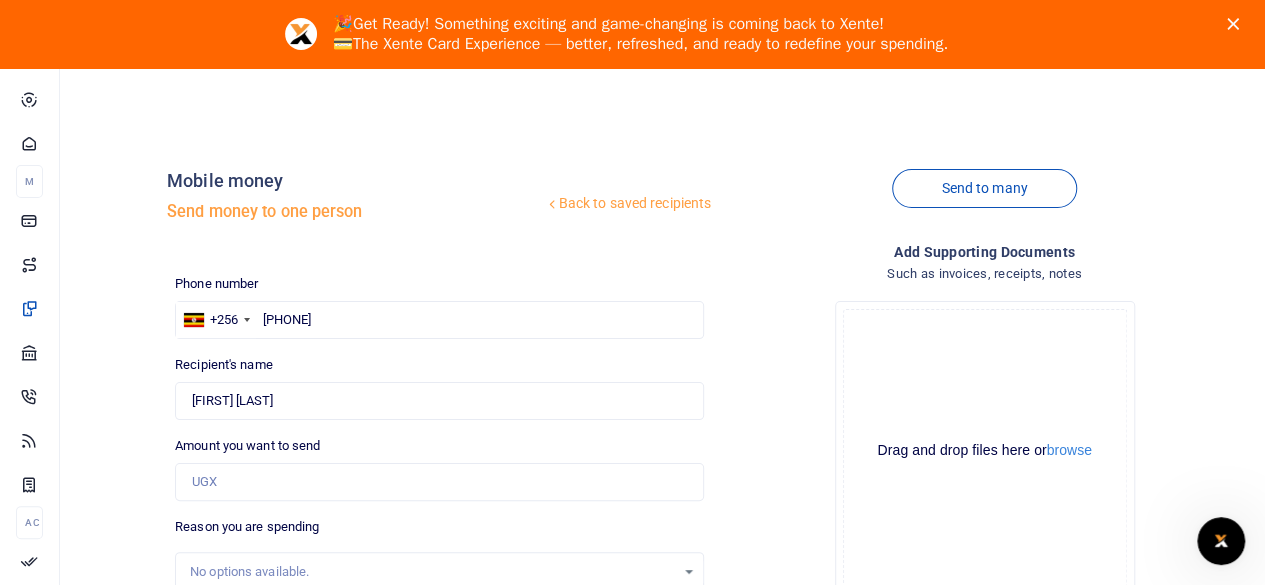 click on "Recipient's name
Found
Name is required." at bounding box center (439, 387) 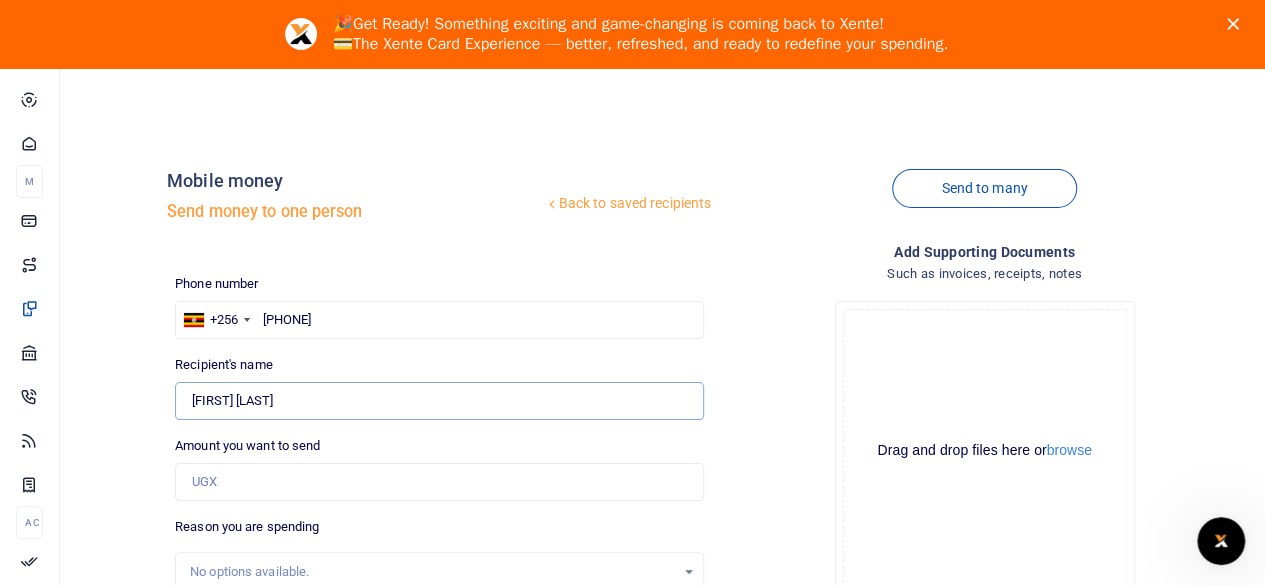 click on "Found" at bounding box center [439, 401] 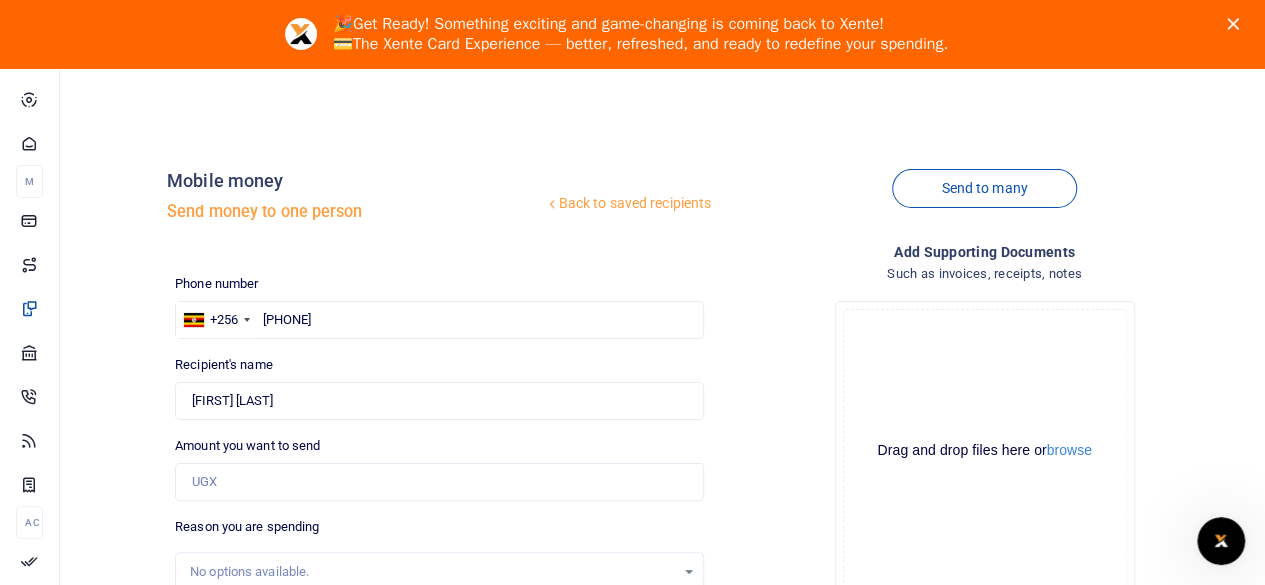 click on "Phone number
+256 Uganda +256 [PHONE]
Phone is required.
Recipient's name
Found
Name is required.
Amount you want to send
Amount is required.
0/140 UGX0 UGX0" at bounding box center [439, 580] 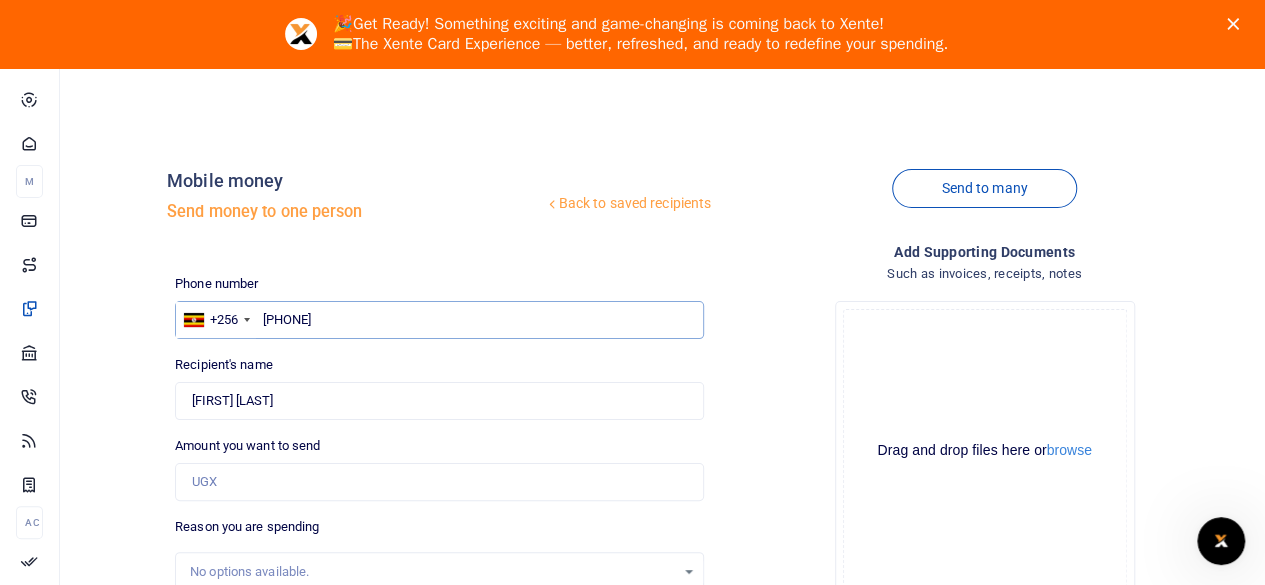 click on "[PHONE]" at bounding box center (439, 320) 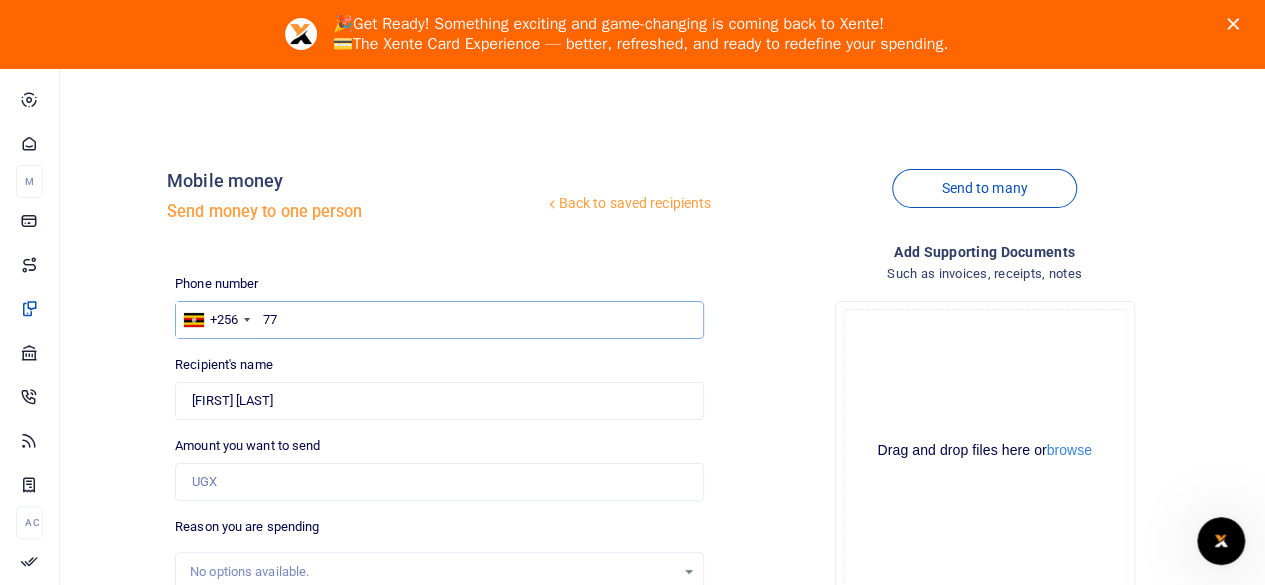 type on "7" 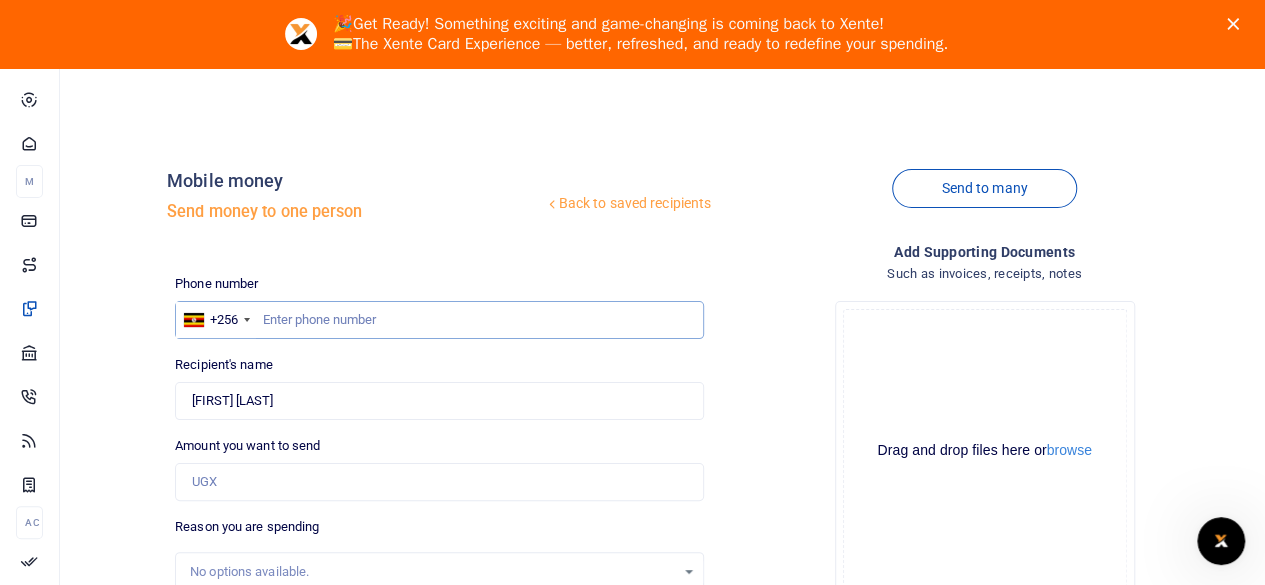 paste on "[PHONE]" 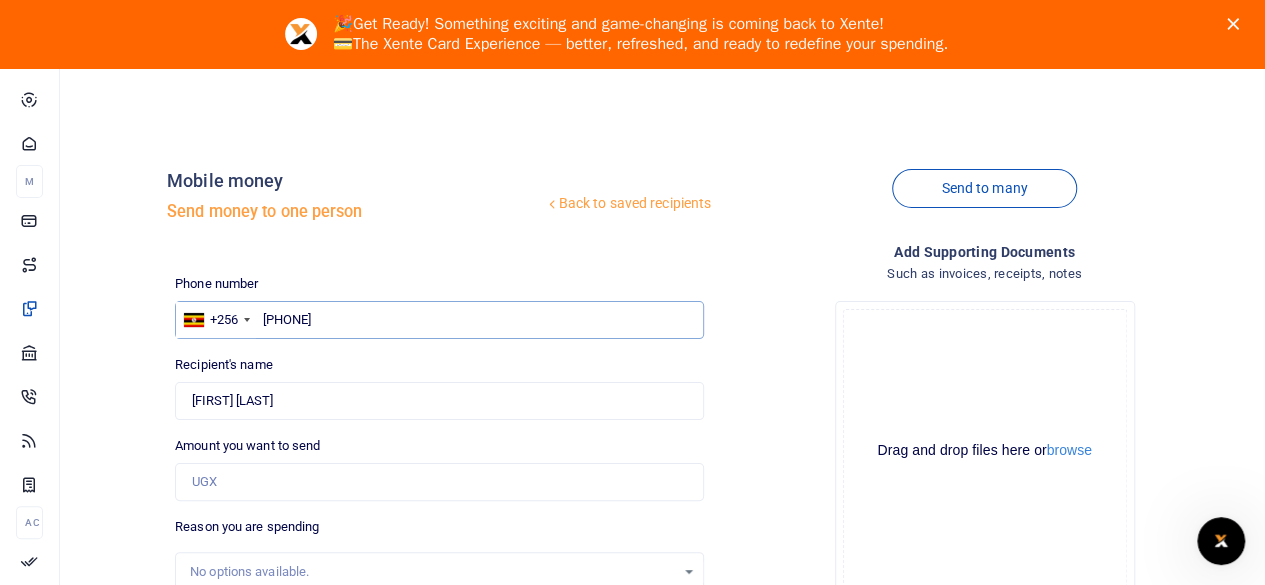 type on "[FIRST] [LAST]" 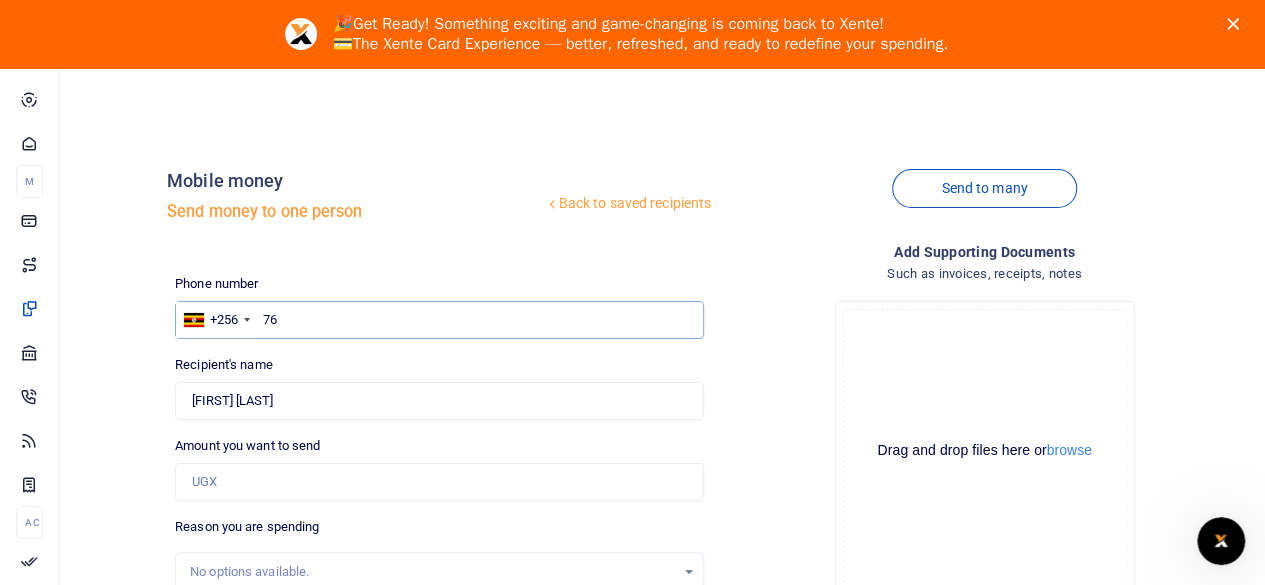 type on "7" 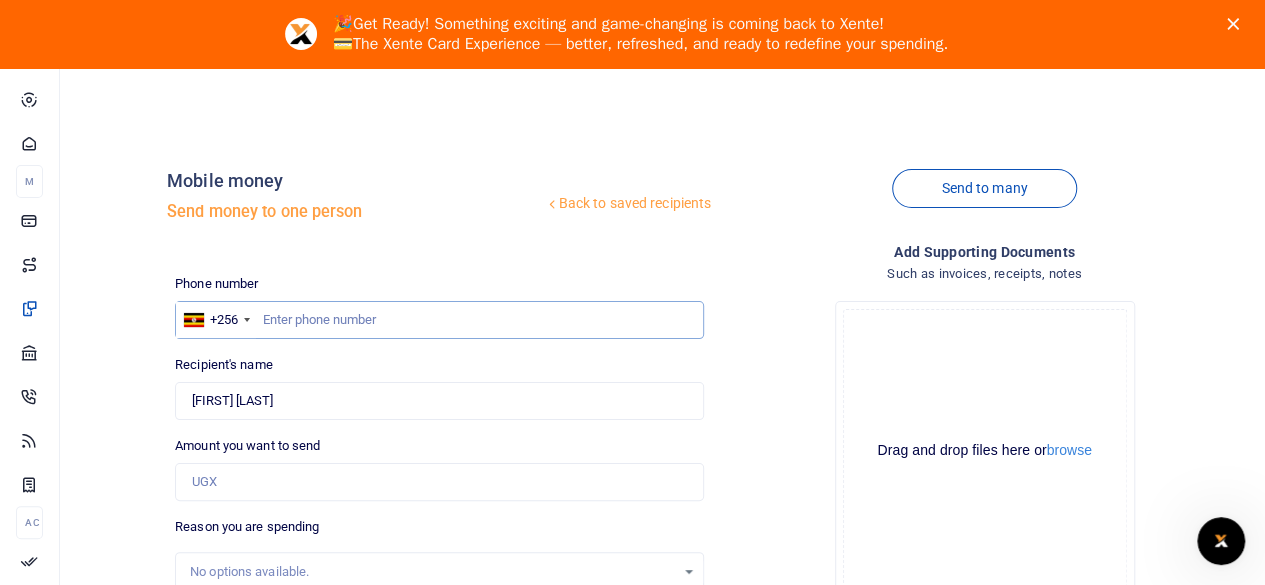 paste on "[PHONE]" 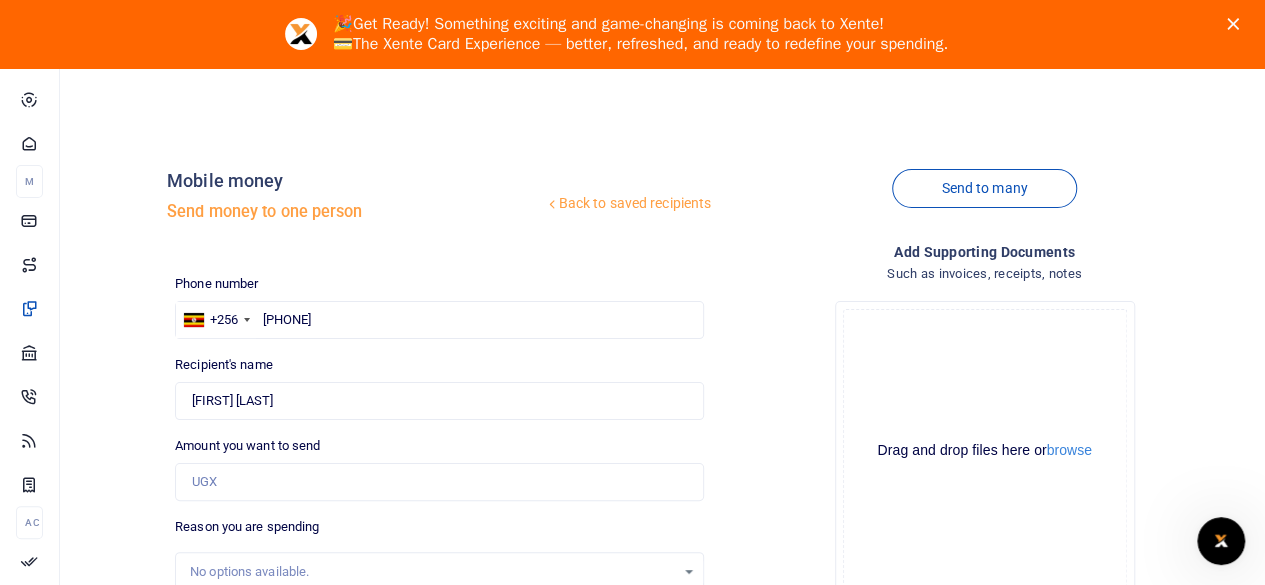 click on "Phone number
+256 Uganda +256 [PHONE]
Phone is required.
Recipient's name
Found
Name is required.
Amount you want to send
Amount is required.
0/140 UGX0 UGX0" at bounding box center [439, 580] 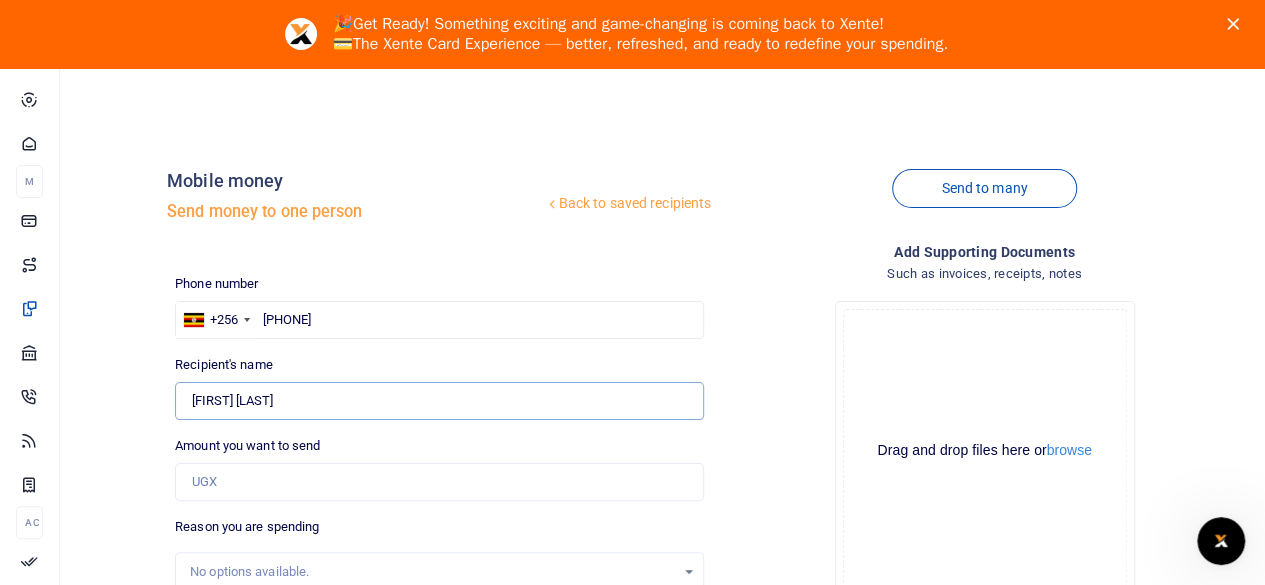 click on "Found" at bounding box center [439, 401] 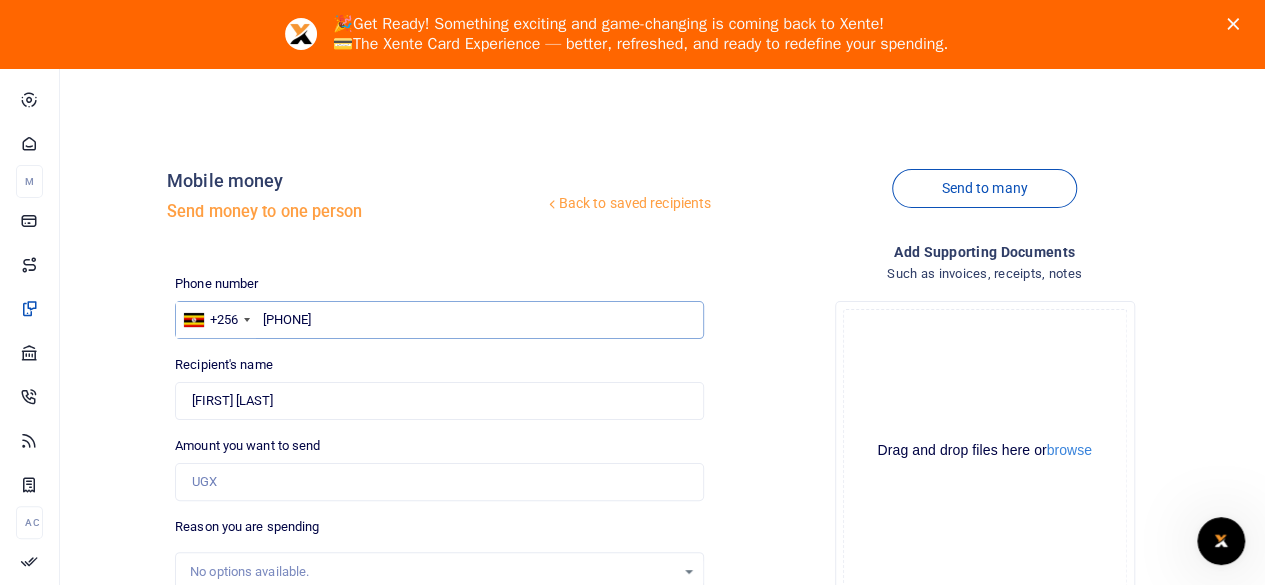 click on "[PHONE]" at bounding box center [439, 320] 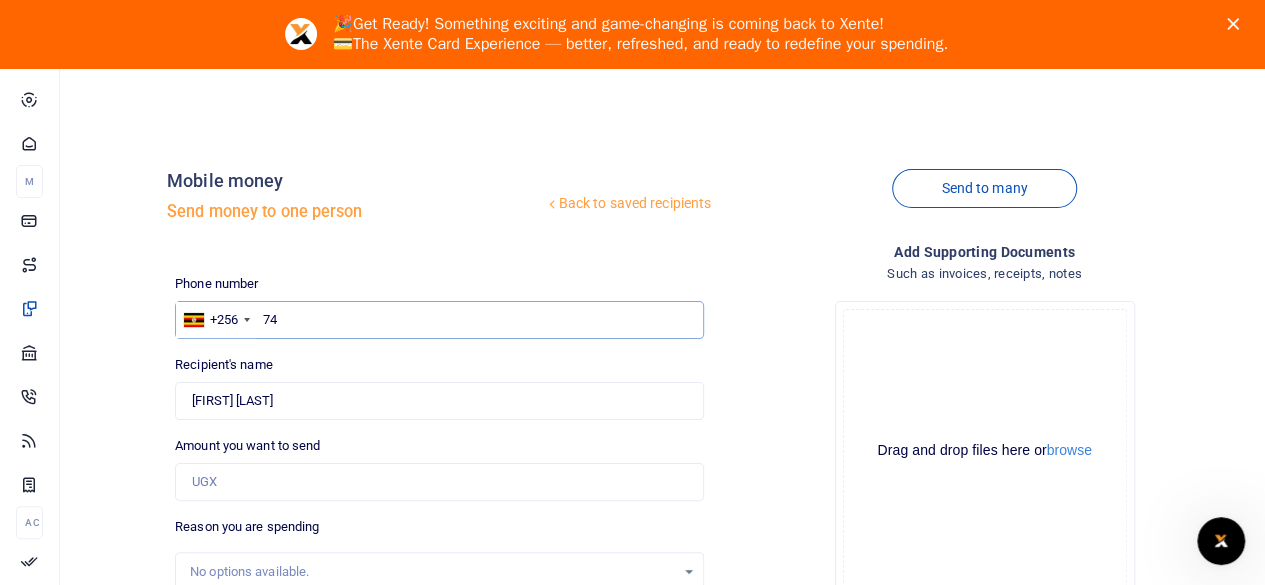 type on "7" 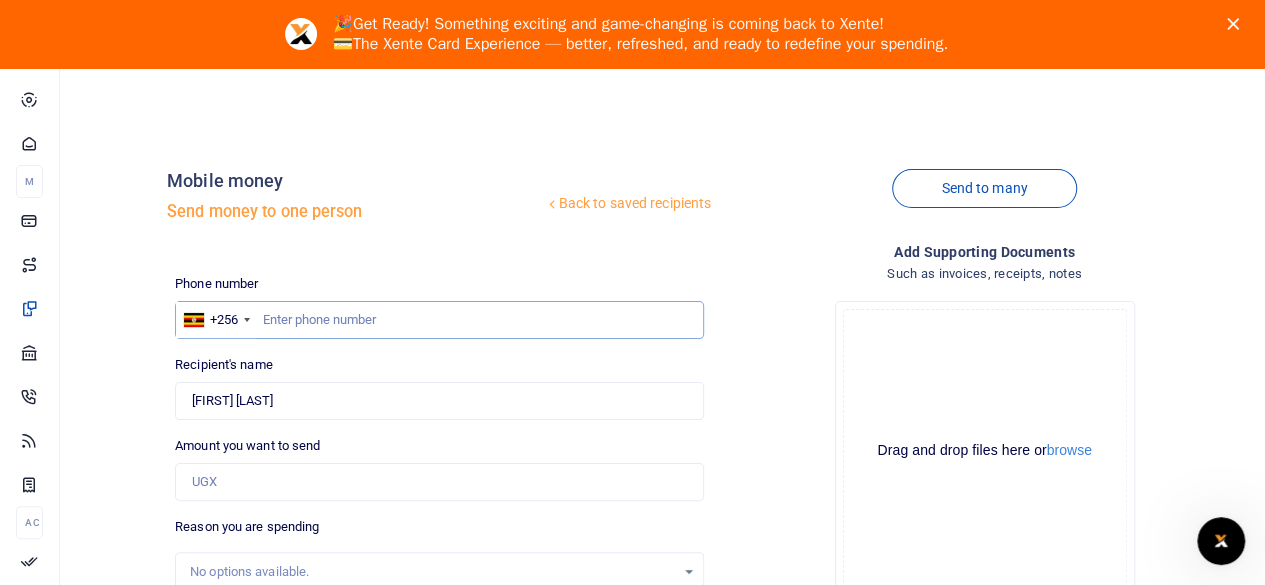 paste on "[PHONE]" 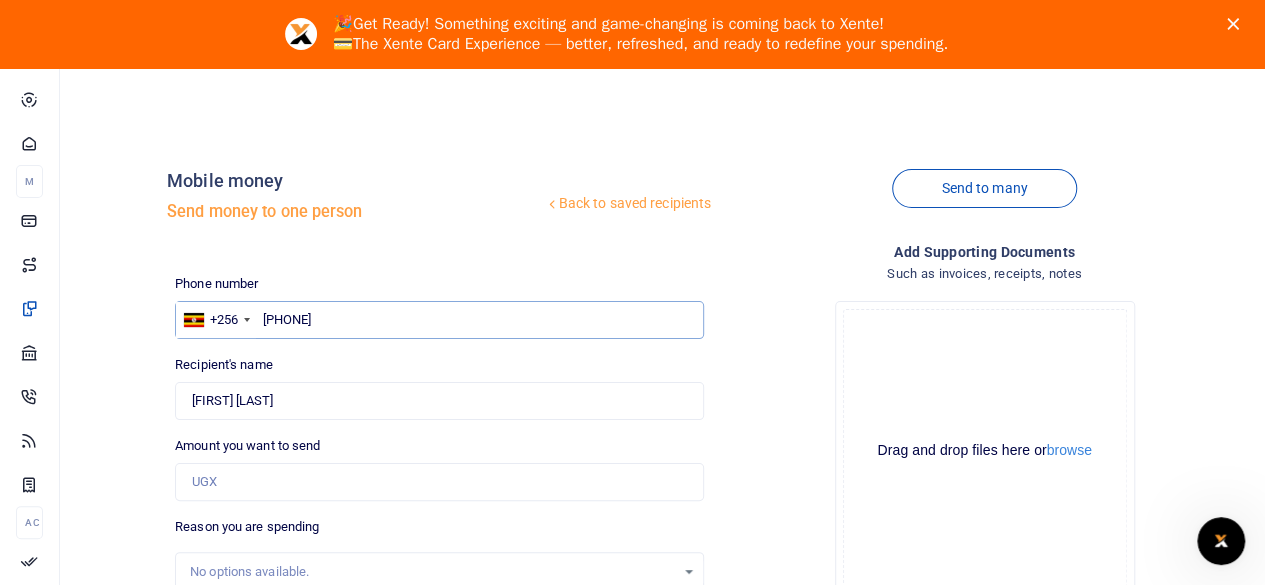 type on "[FIRST] [LAST]" 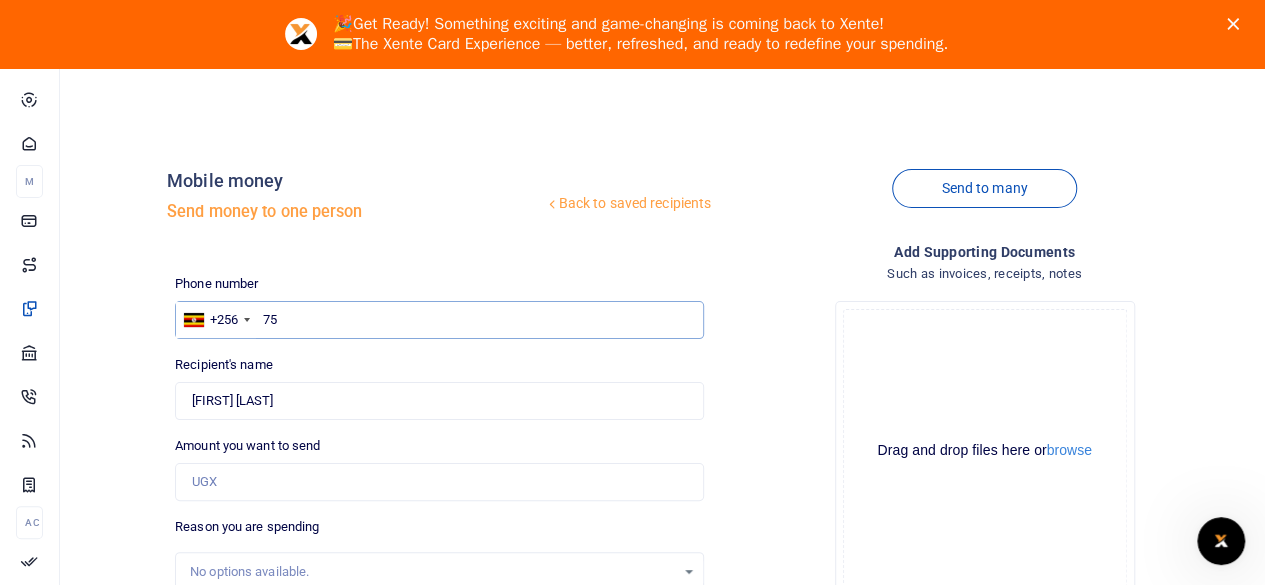 type on "7" 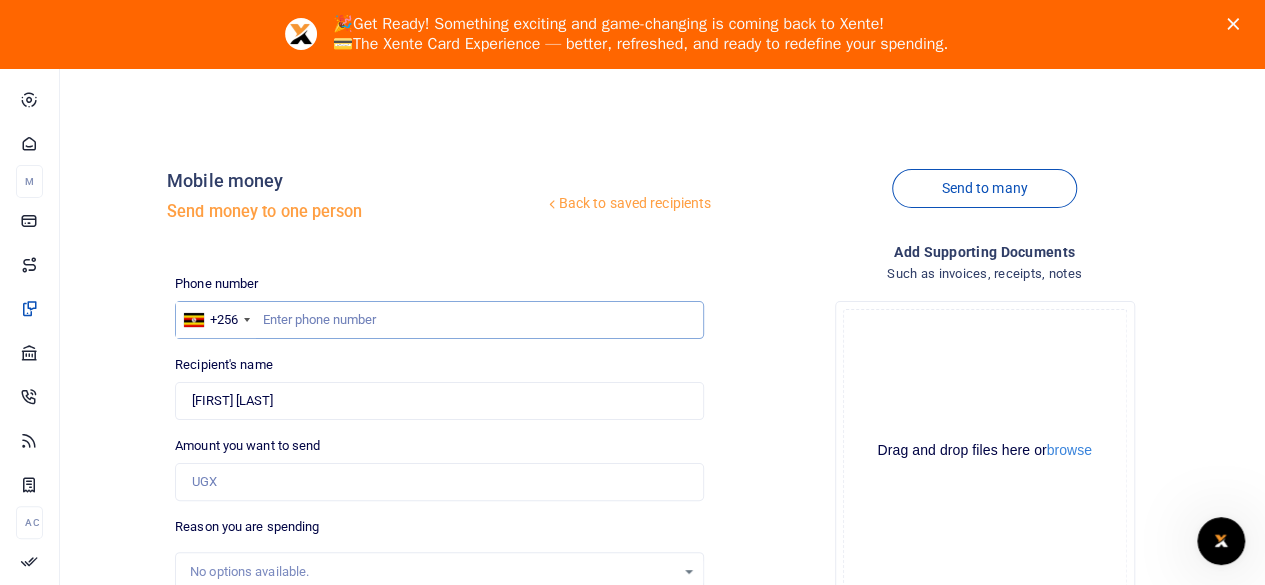 paste on "[PHONE]" 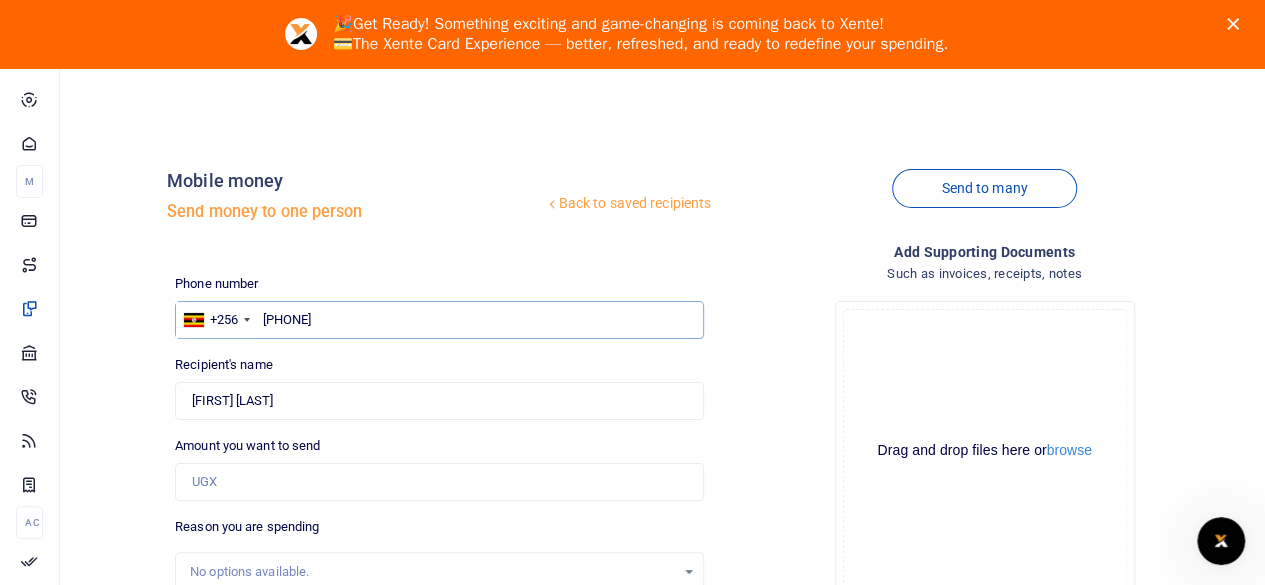 type on "[FIRST] [LAST]" 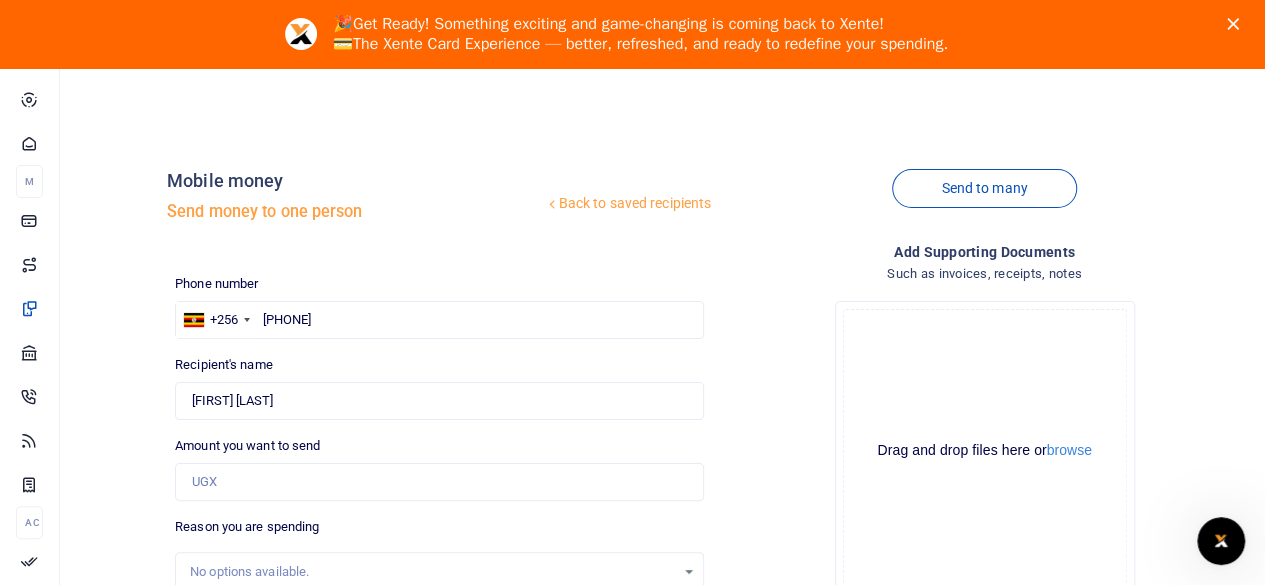 click on "Recipient's name
Found
Name is required." at bounding box center (439, 387) 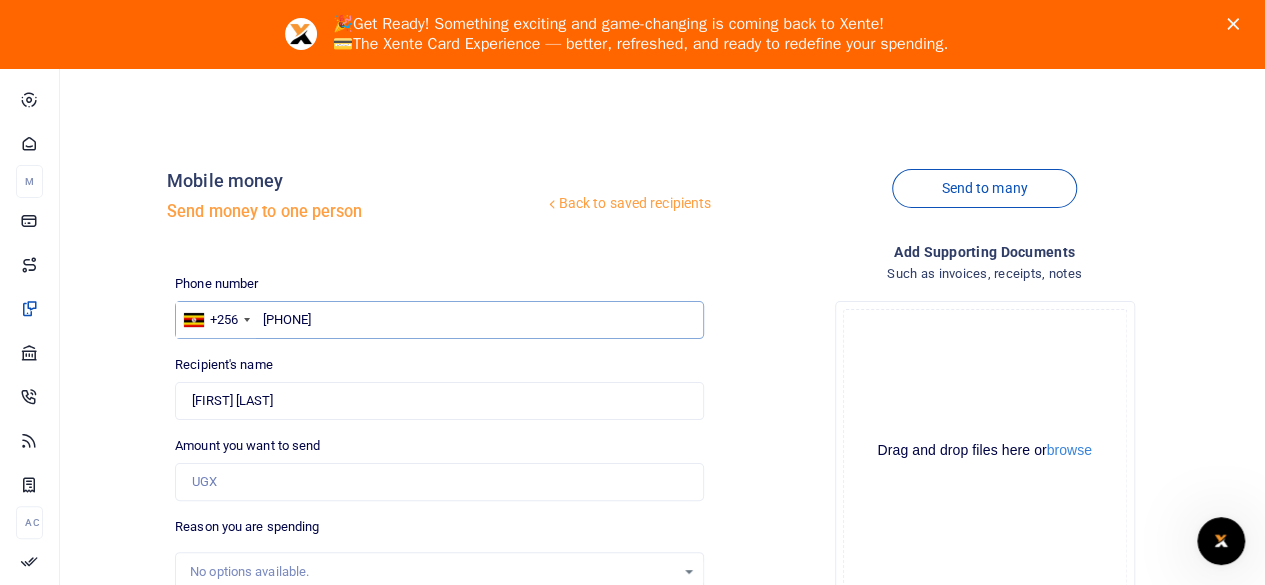click on "[PHONE]" at bounding box center [439, 320] 